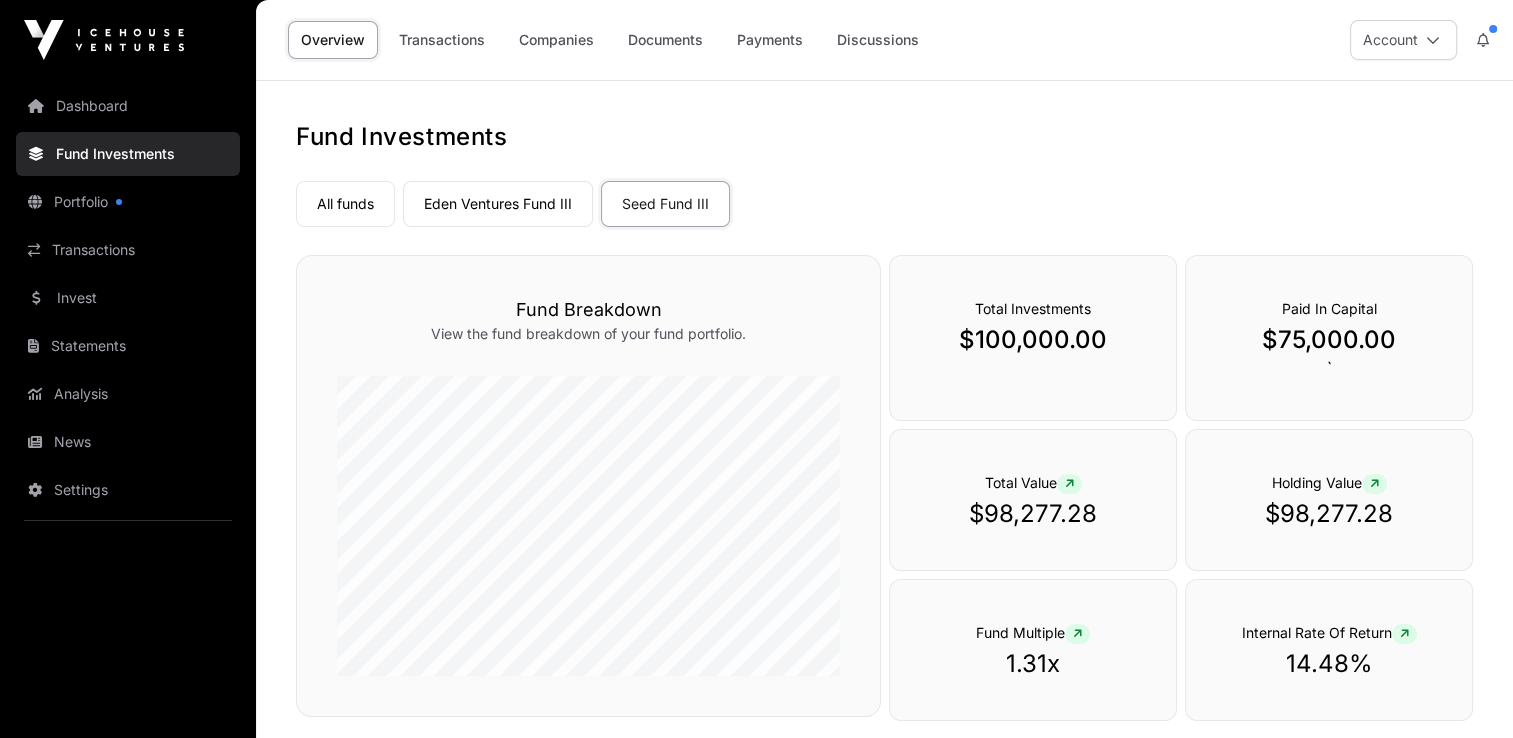 scroll, scrollTop: 100, scrollLeft: 0, axis: vertical 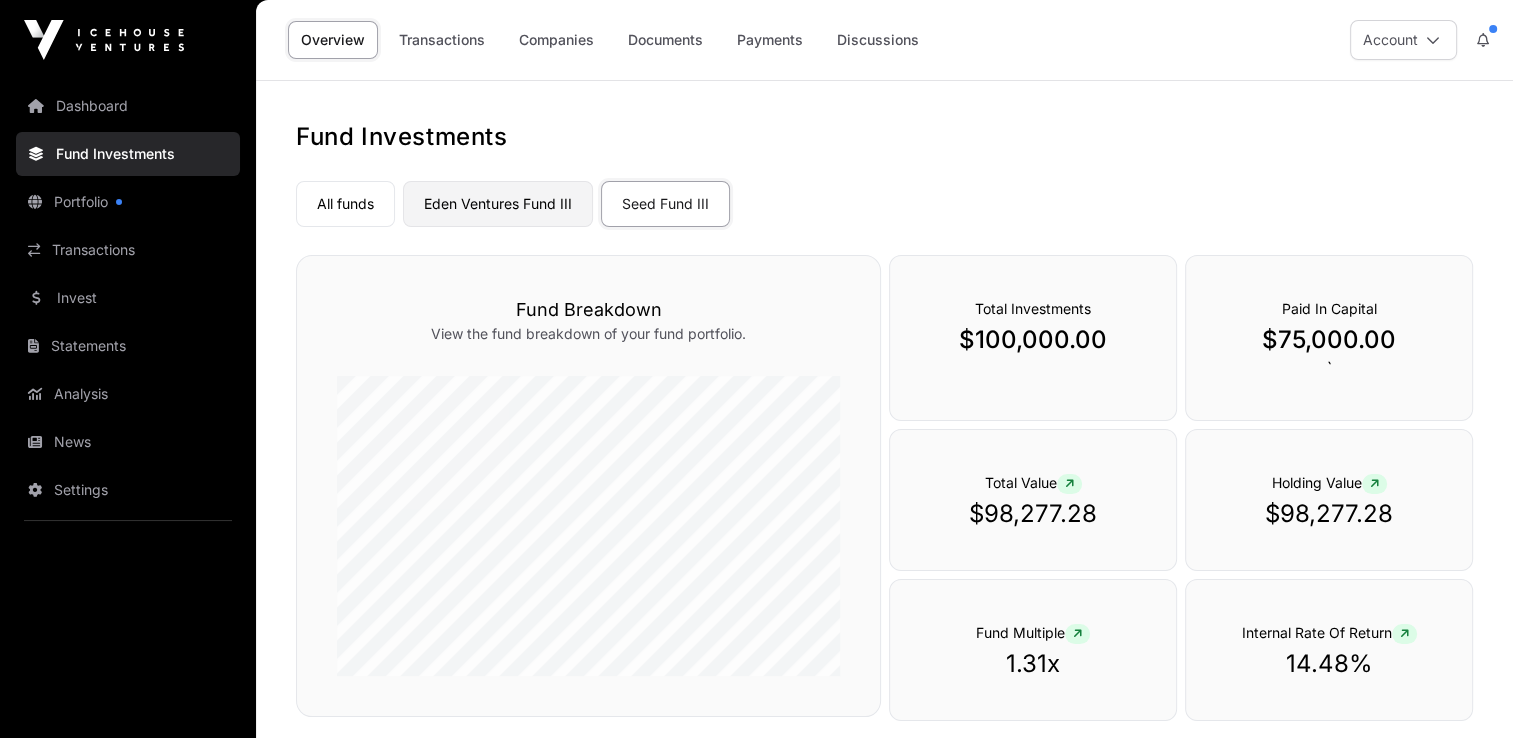 click on "Eden Ventures Fund III" 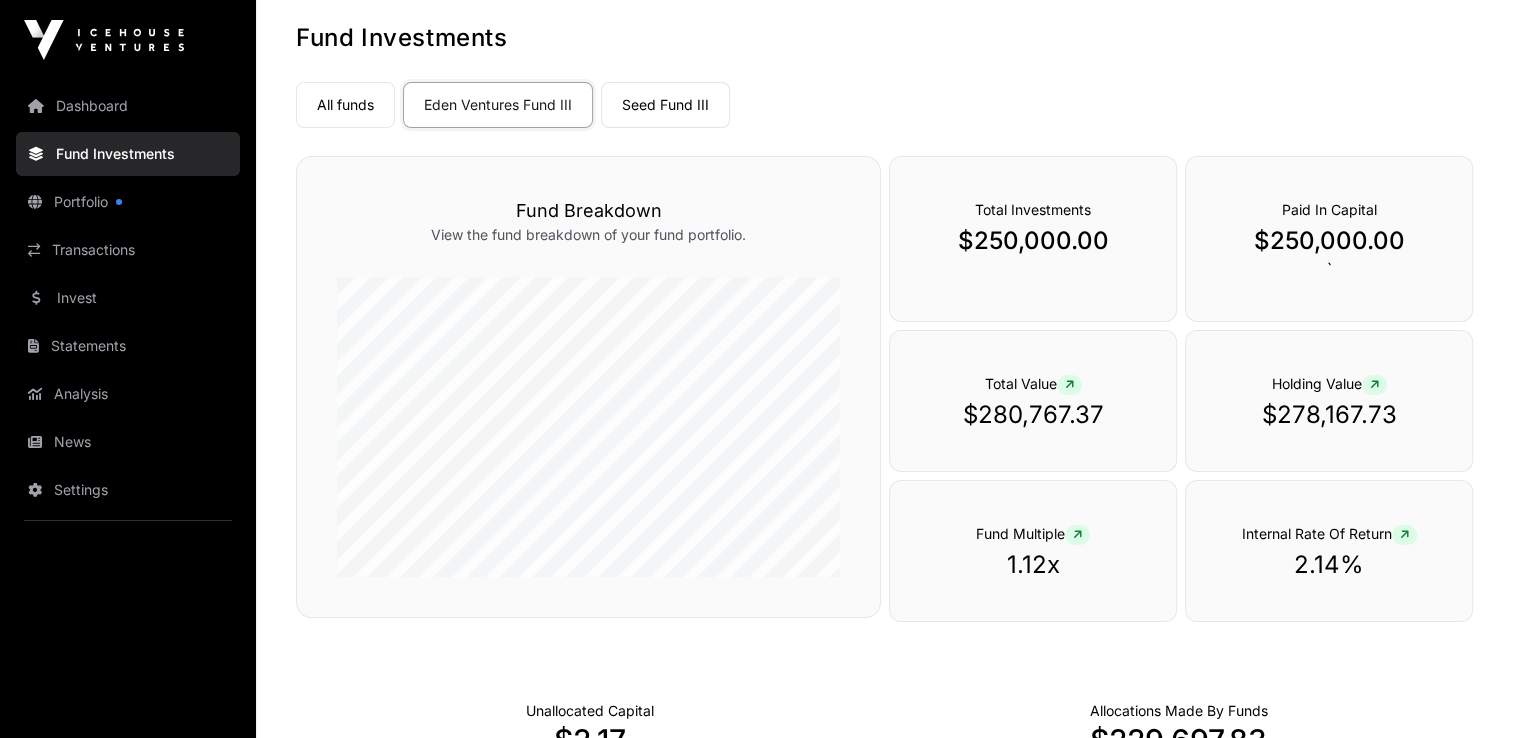 scroll, scrollTop: 100, scrollLeft: 0, axis: vertical 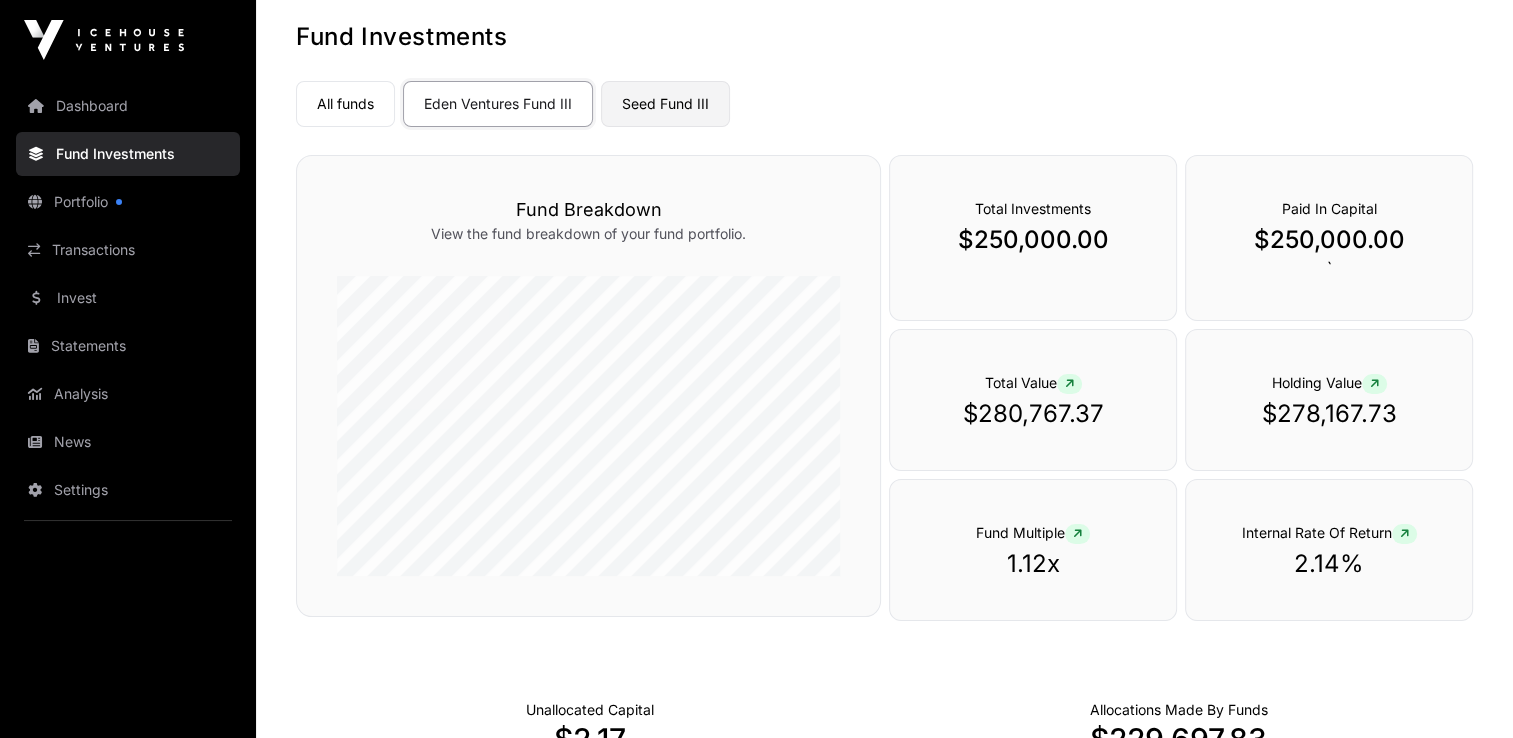 click on "Seed Fund III" 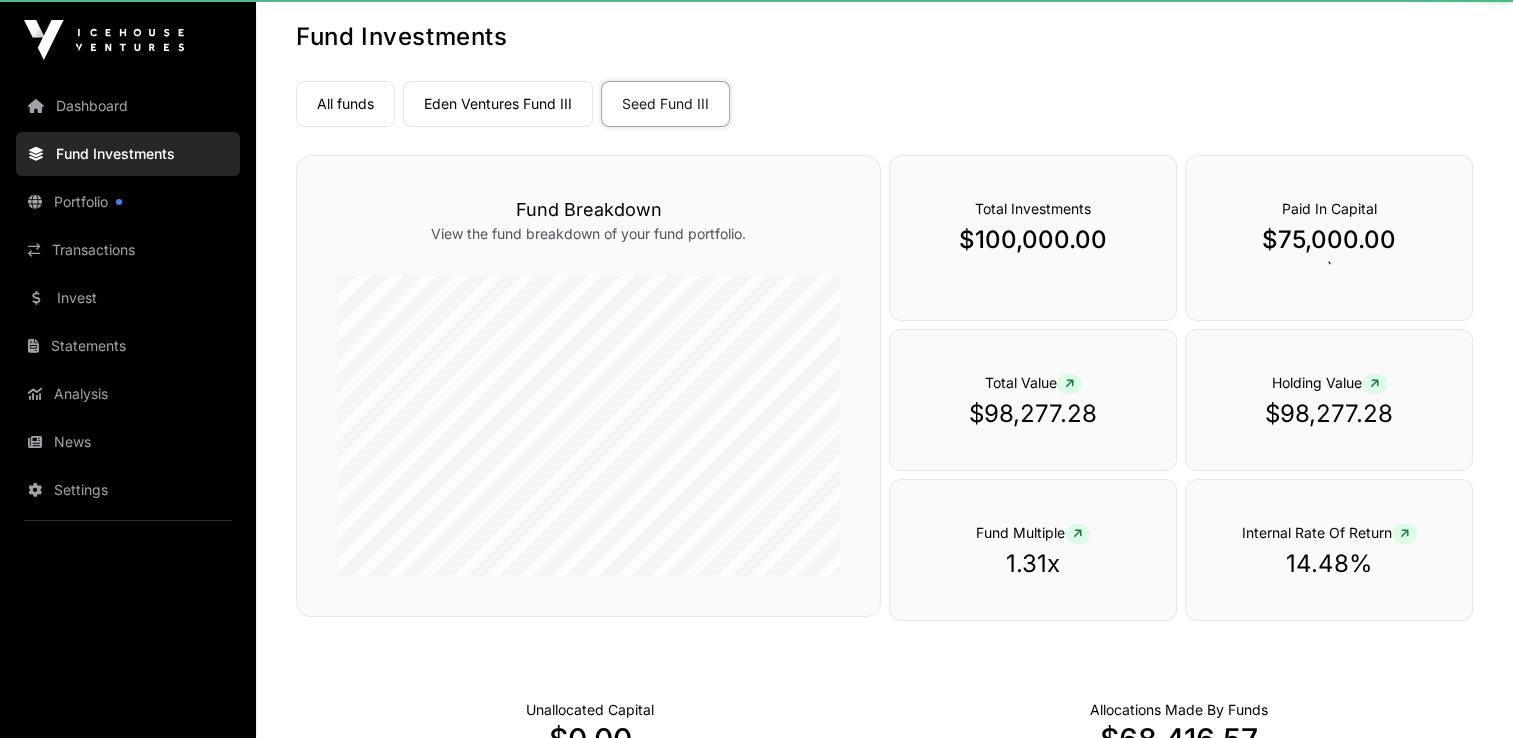 scroll, scrollTop: 0, scrollLeft: 0, axis: both 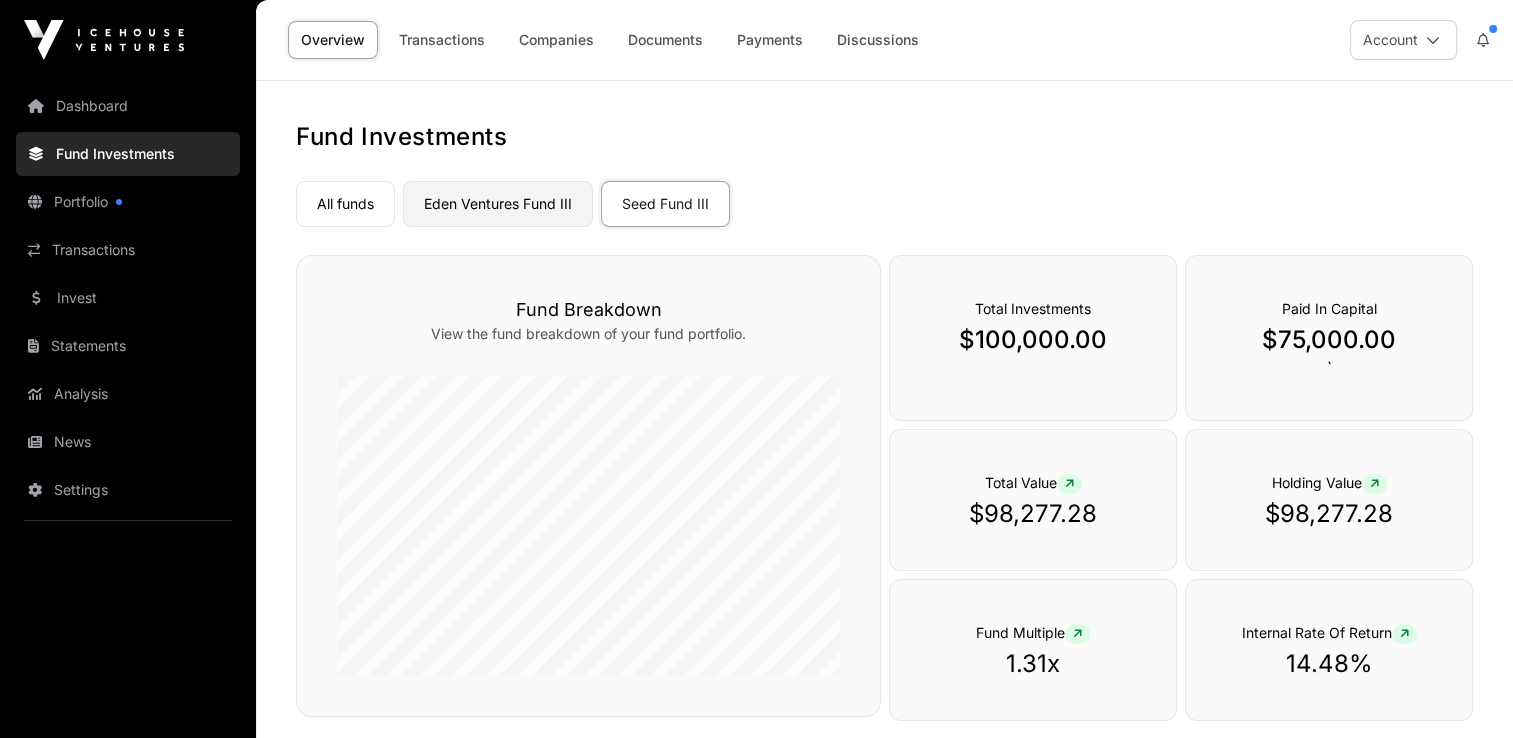 click on "Eden Ventures Fund III" 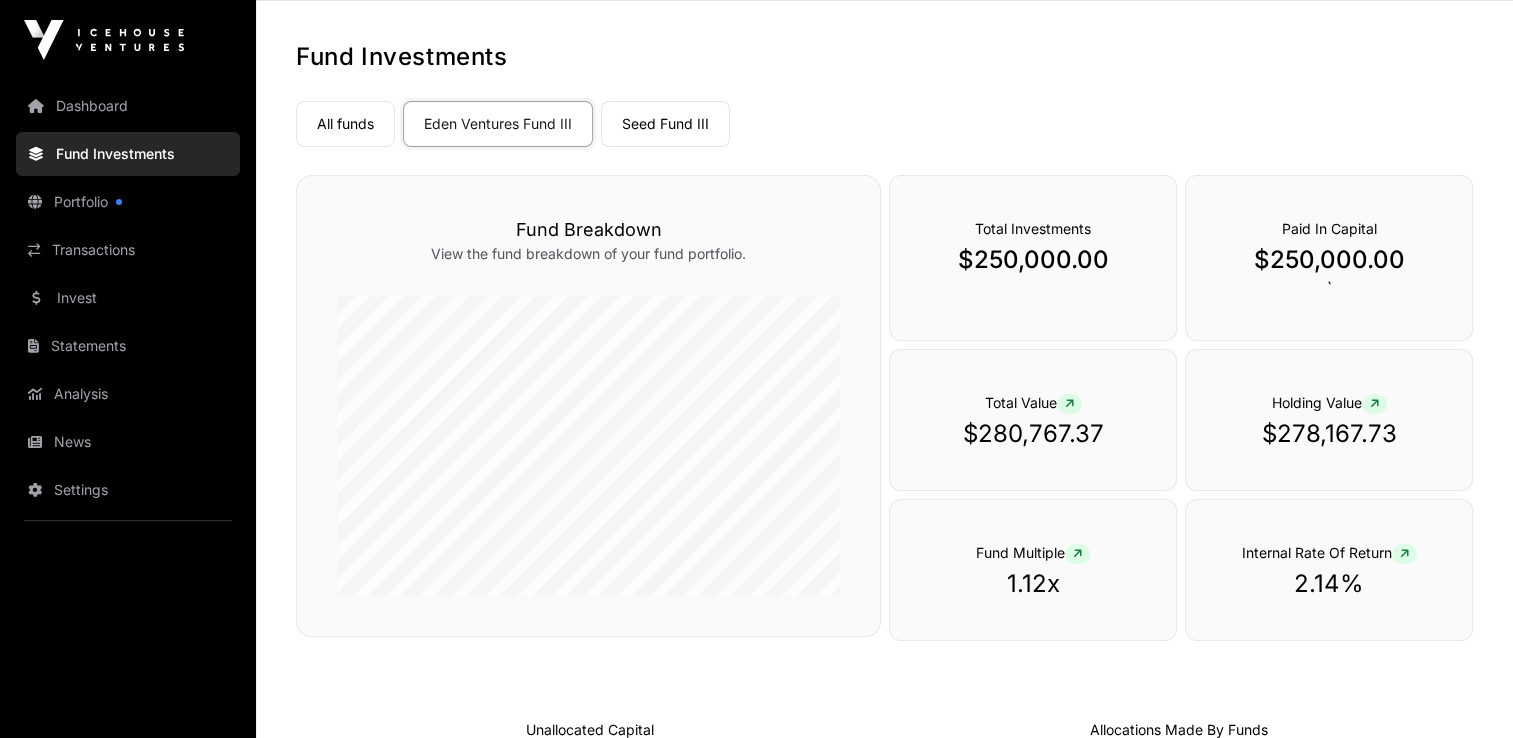 scroll, scrollTop: 0, scrollLeft: 0, axis: both 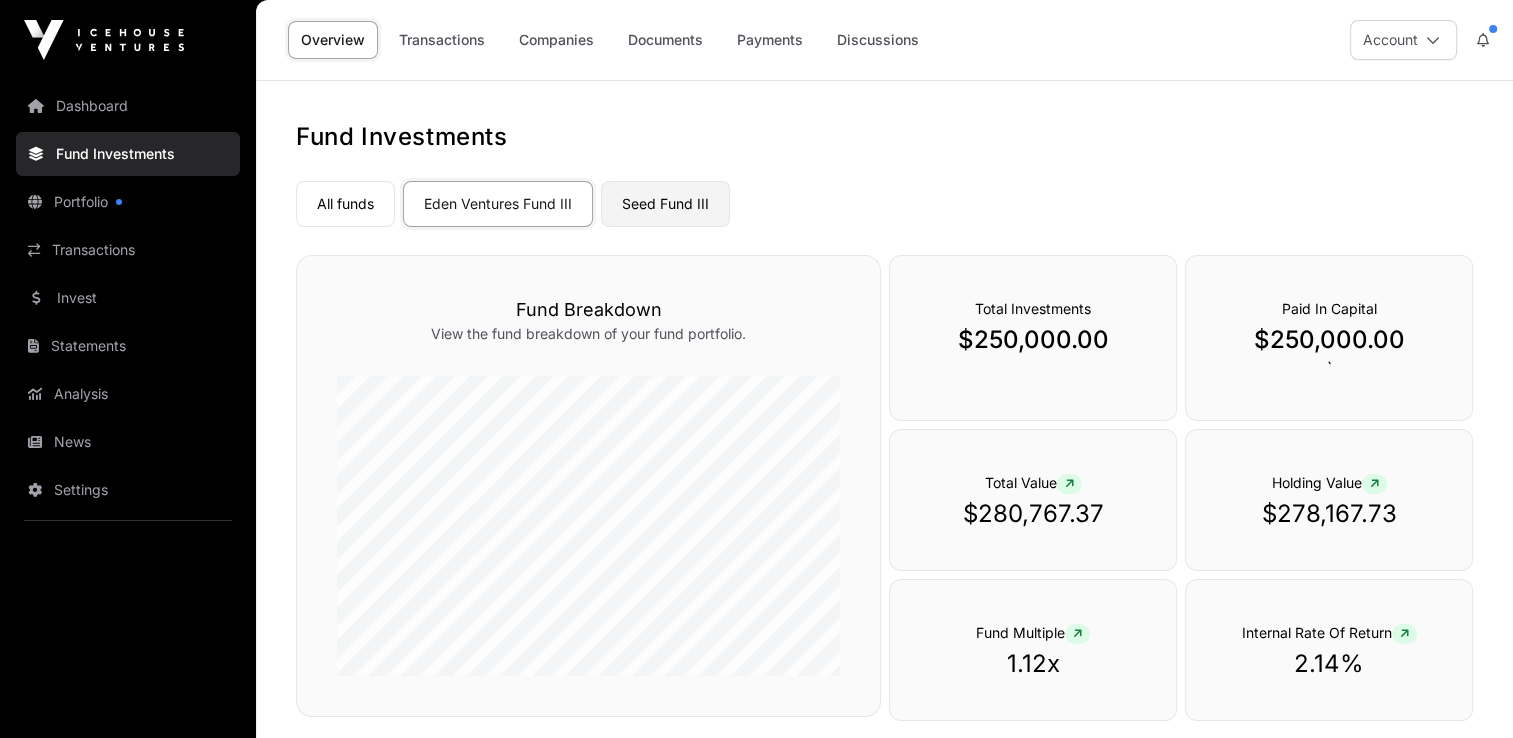 click on "Seed Fund III" 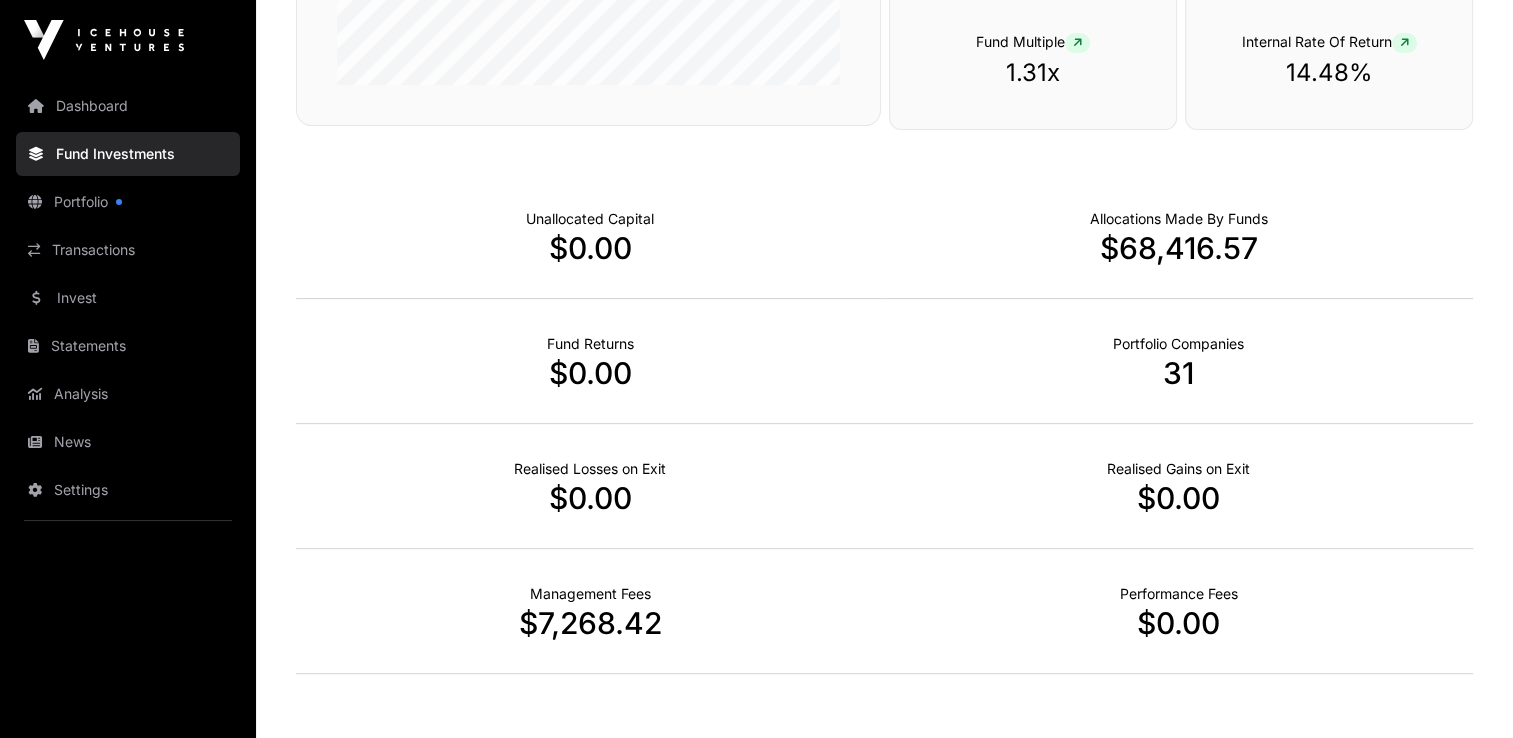 scroll, scrollTop: 692, scrollLeft: 0, axis: vertical 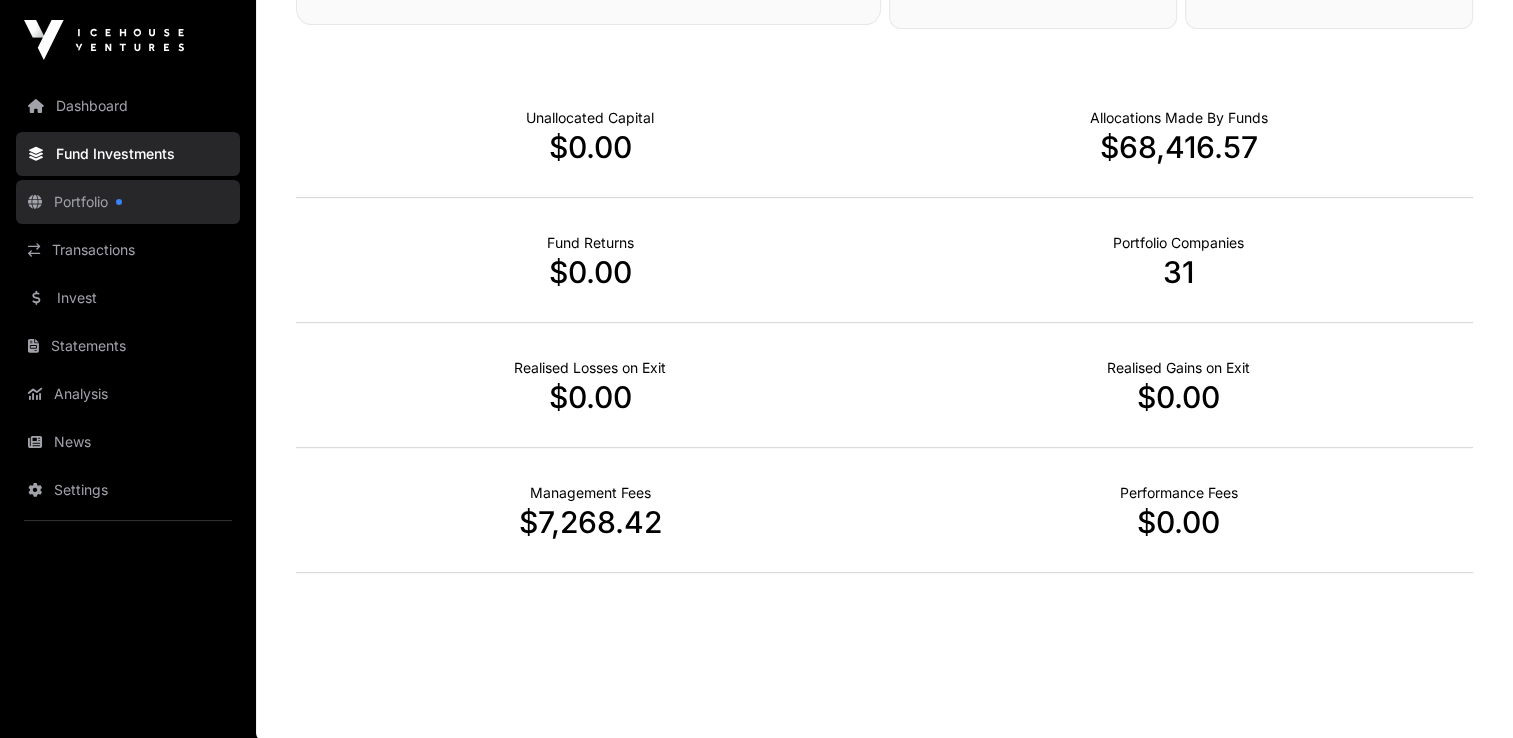 click on "Portfolio" 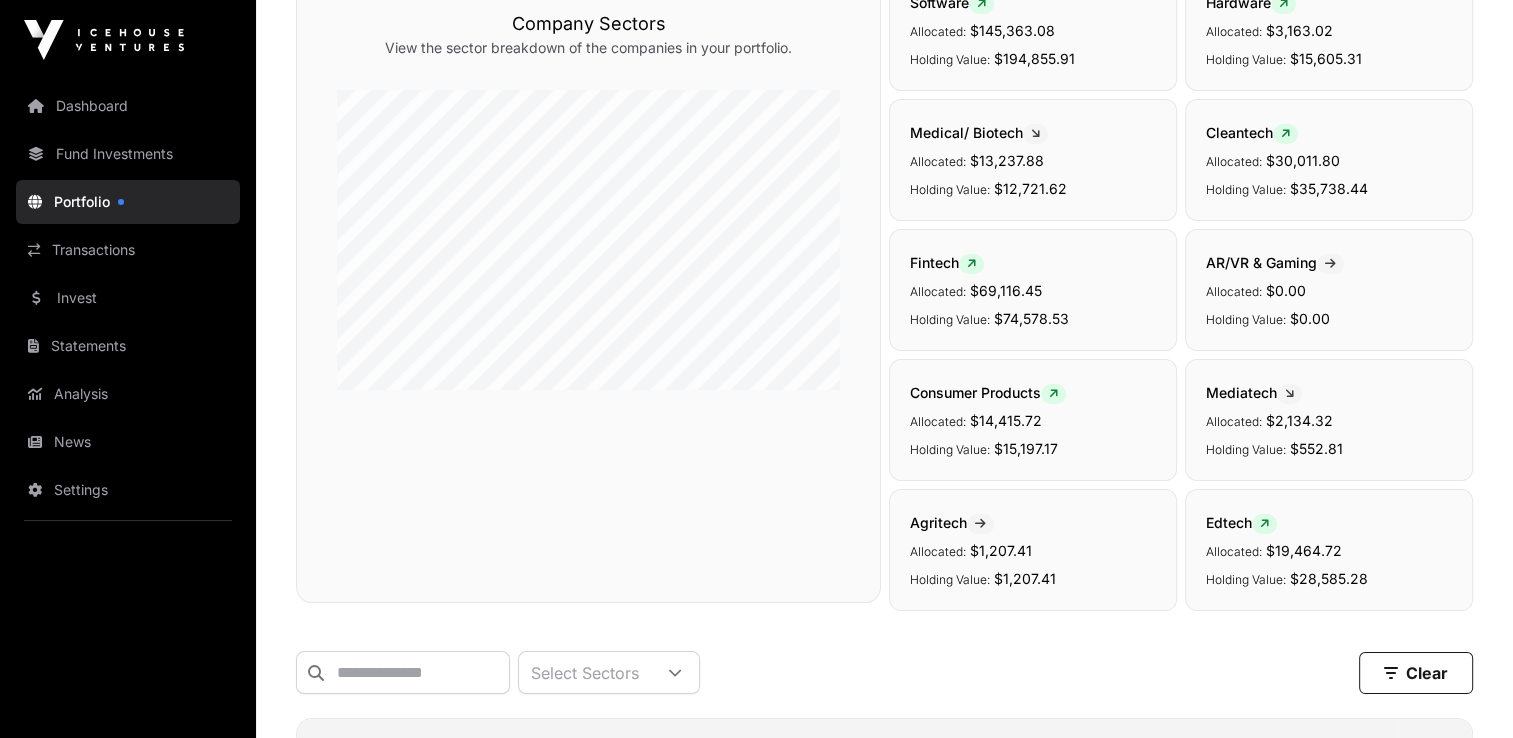 scroll, scrollTop: 0, scrollLeft: 0, axis: both 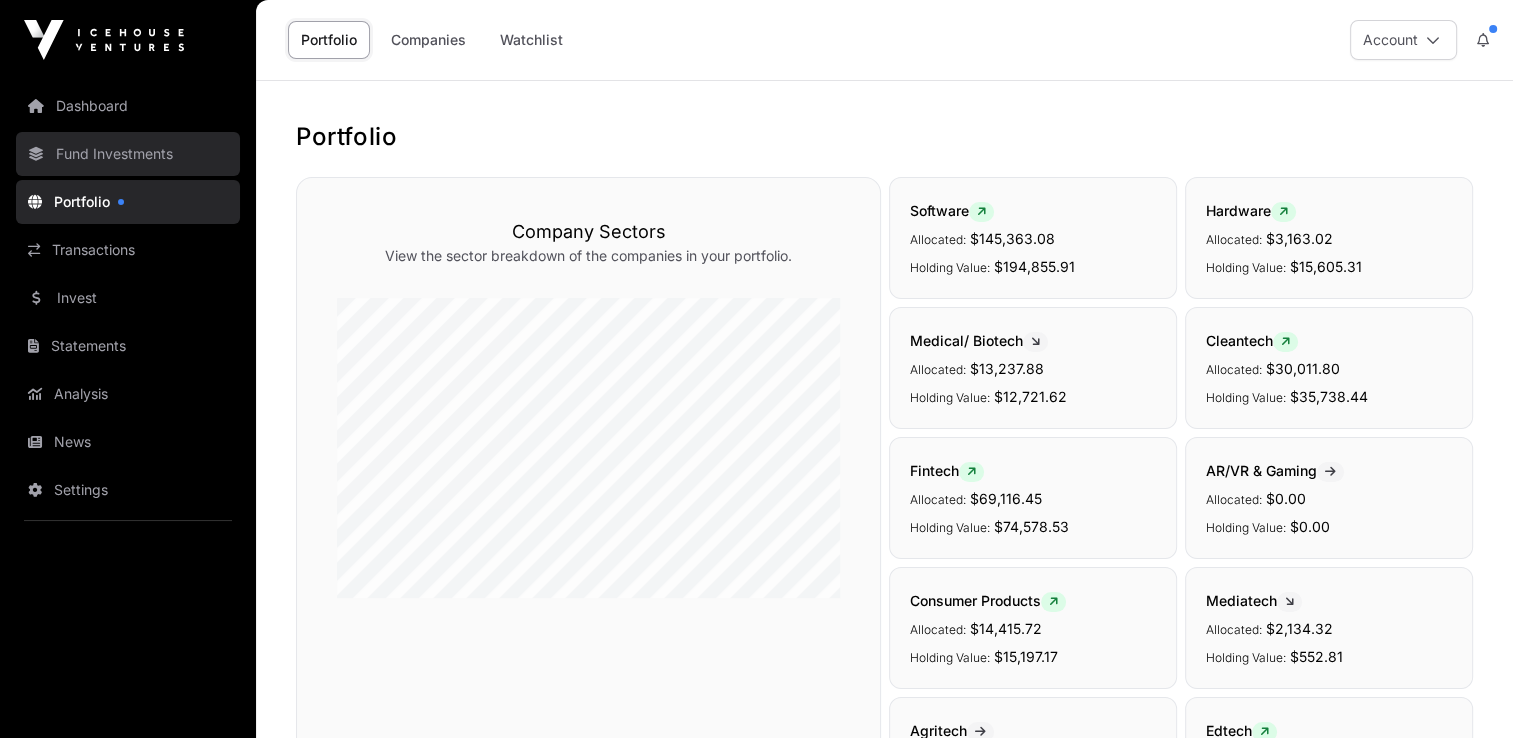 click on "Fund Investments" 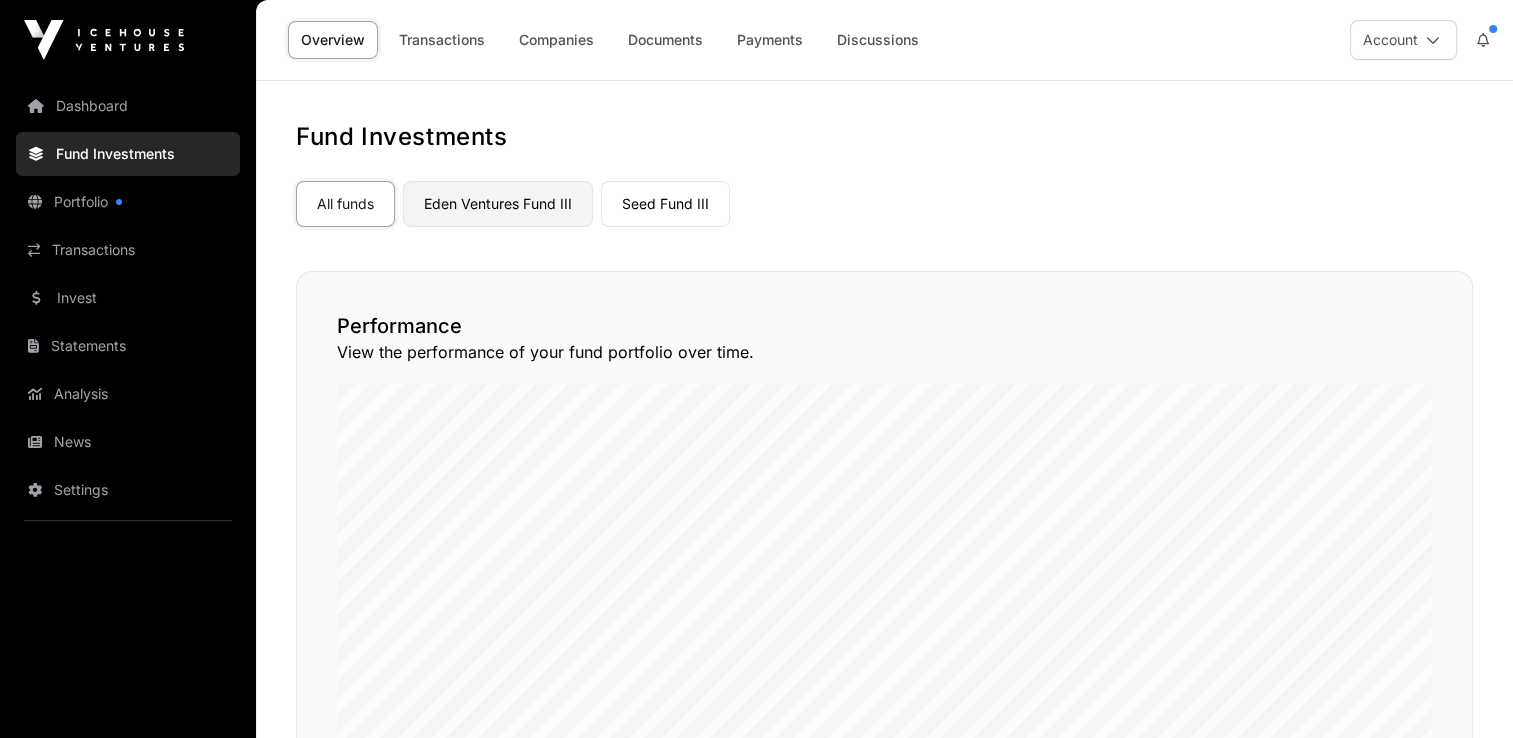 click on "Eden Ventures Fund III" 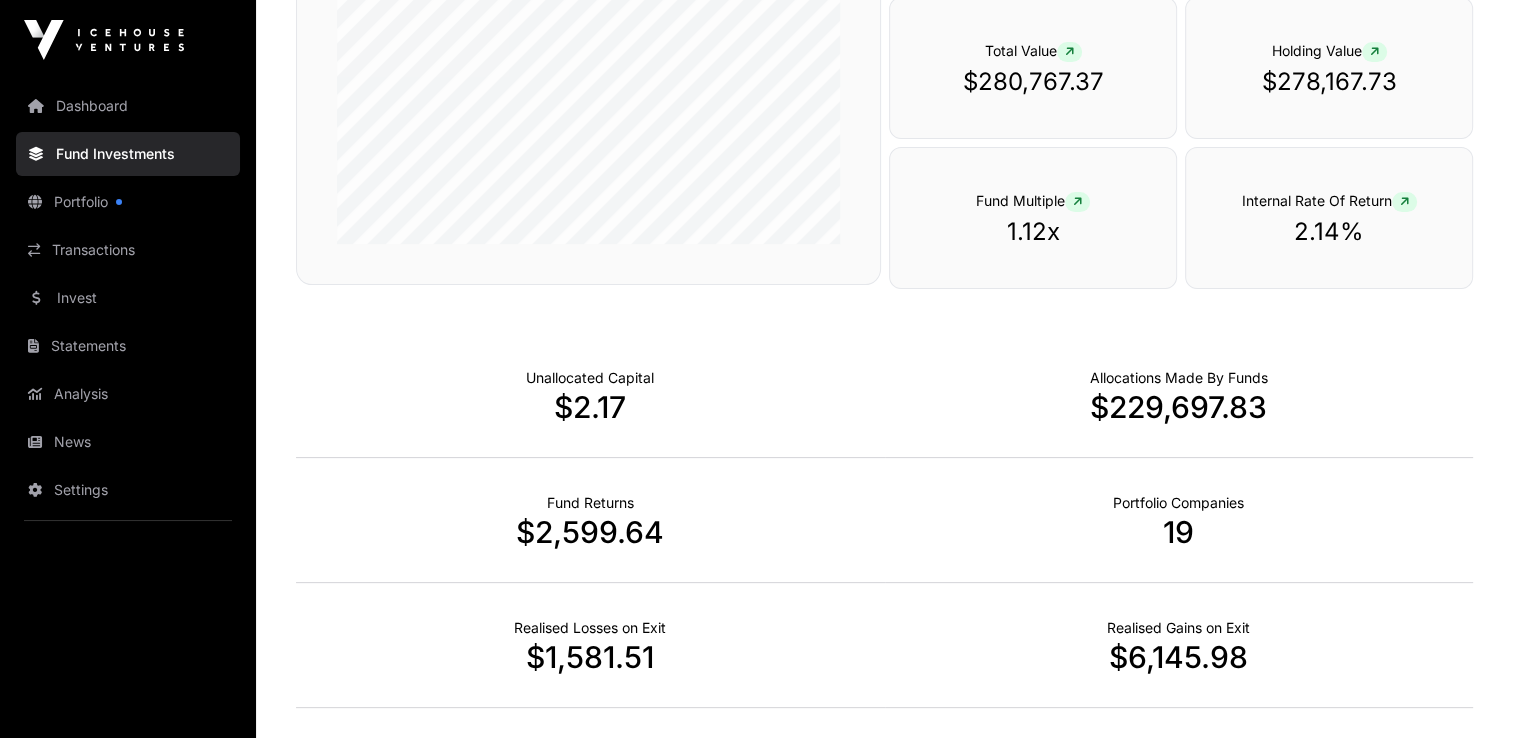 scroll, scrollTop: 600, scrollLeft: 0, axis: vertical 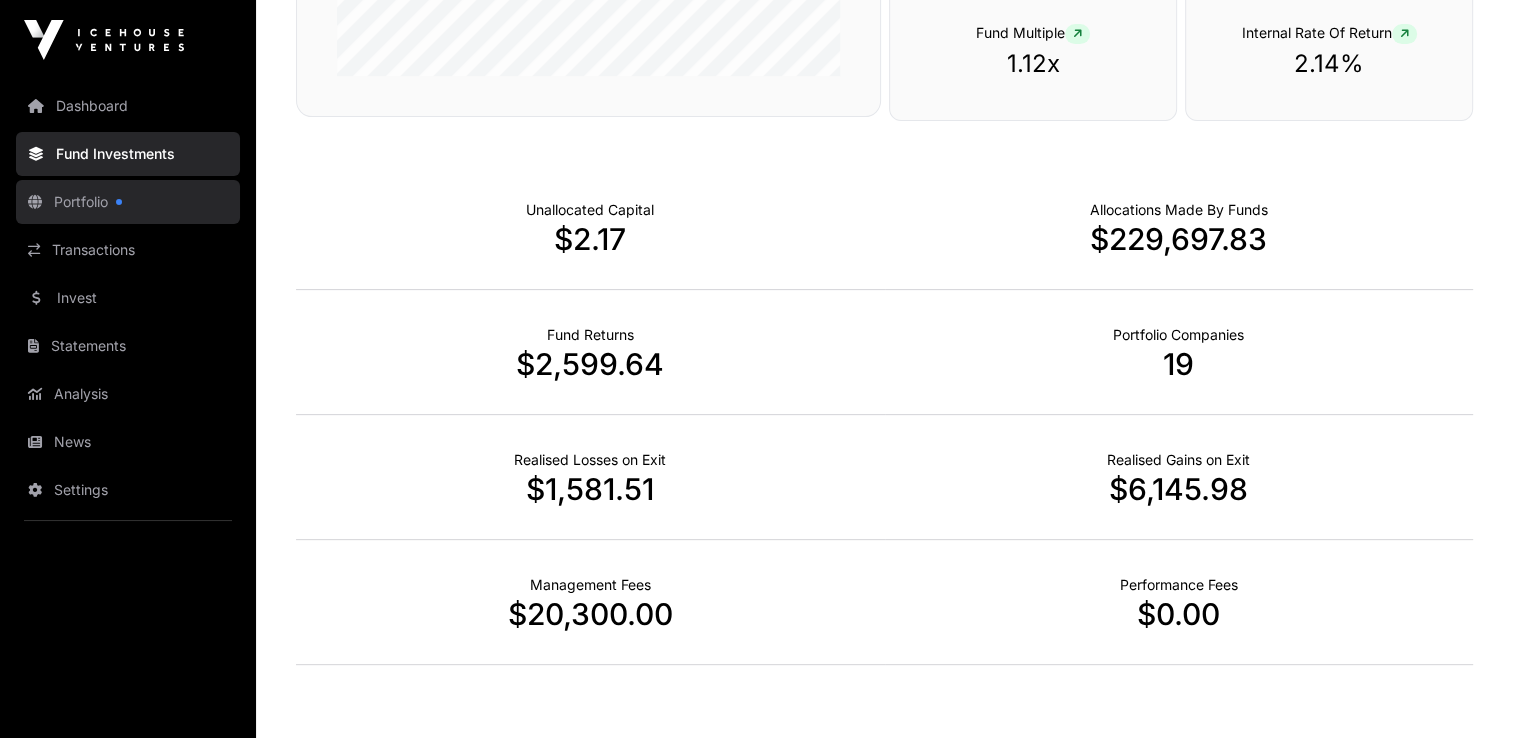 click on "Portfolio" 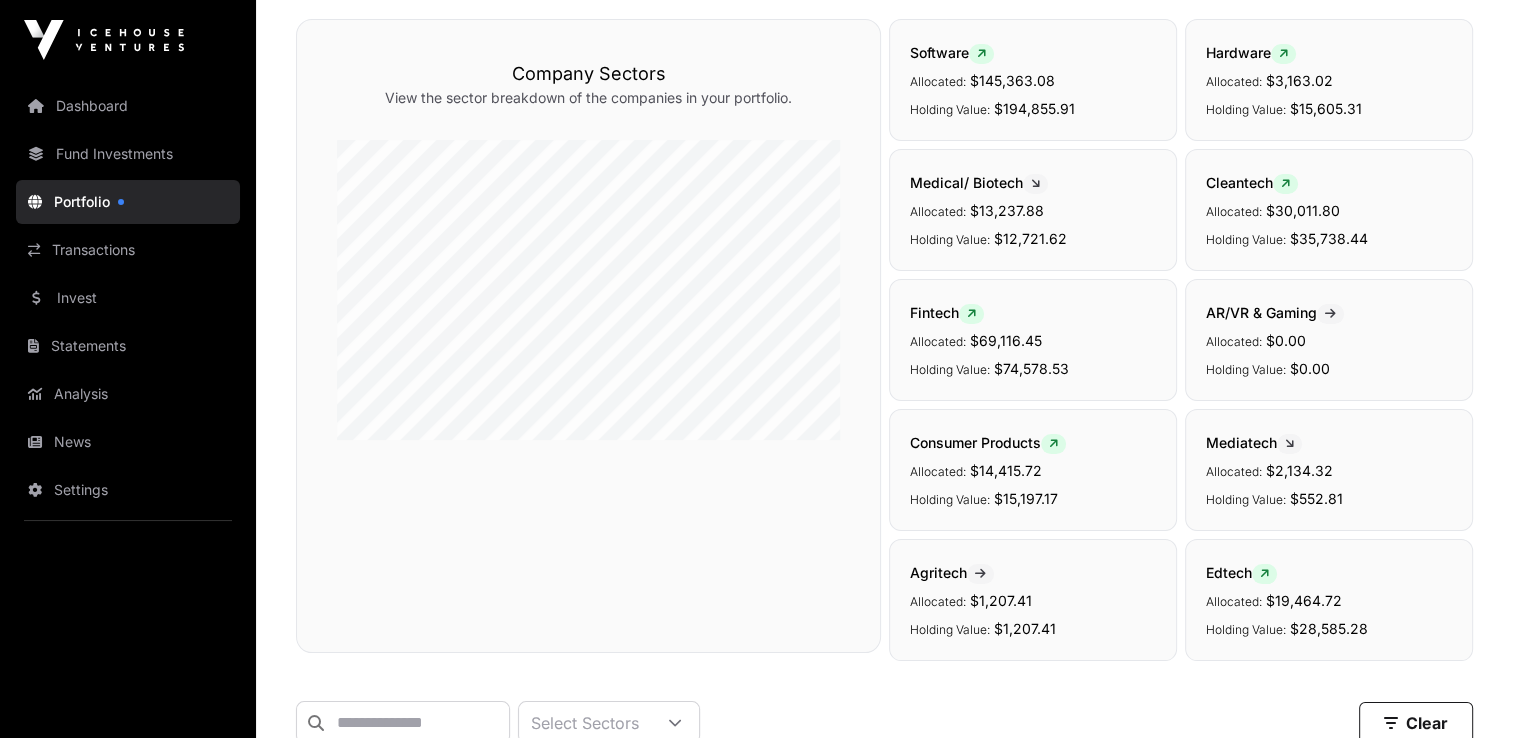scroll, scrollTop: 0, scrollLeft: 0, axis: both 